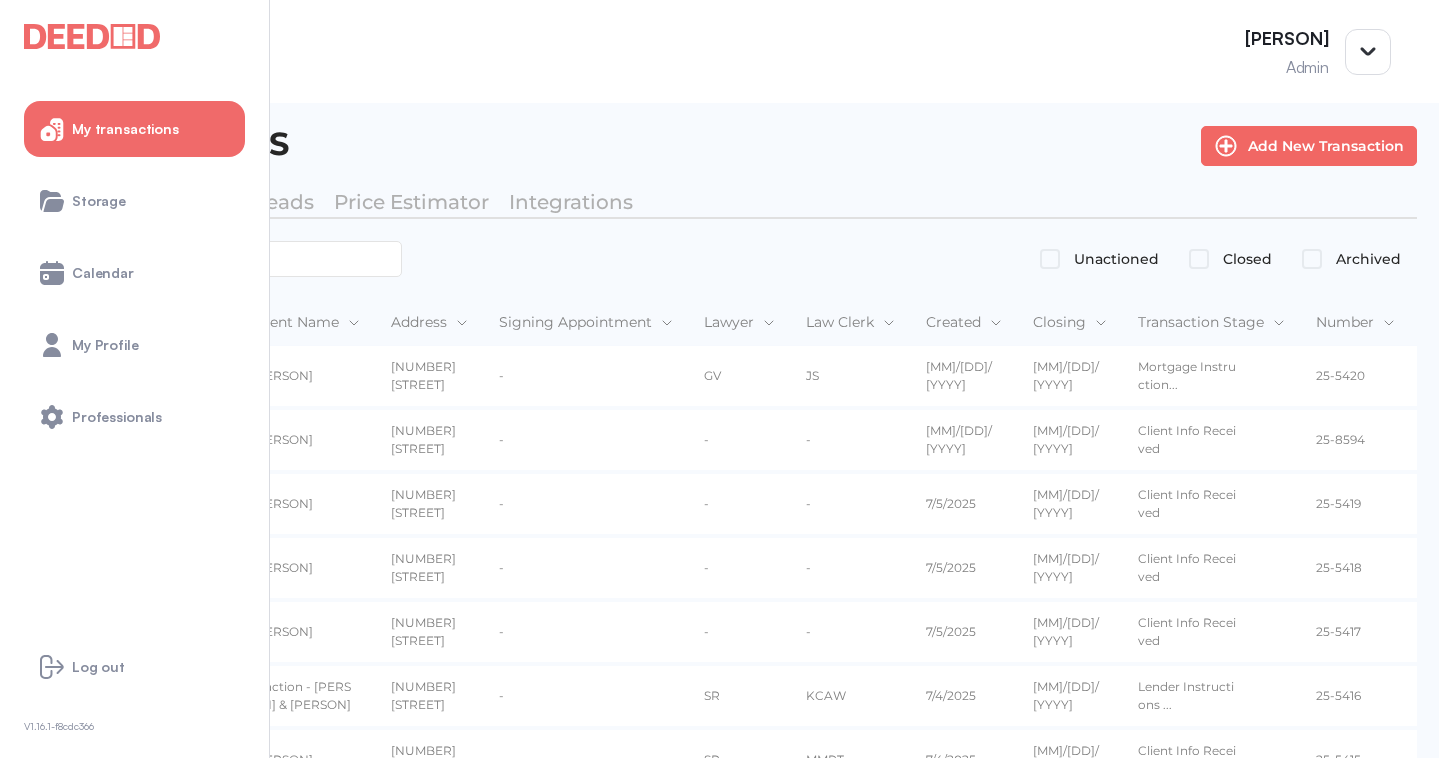 scroll, scrollTop: 0, scrollLeft: 0, axis: both 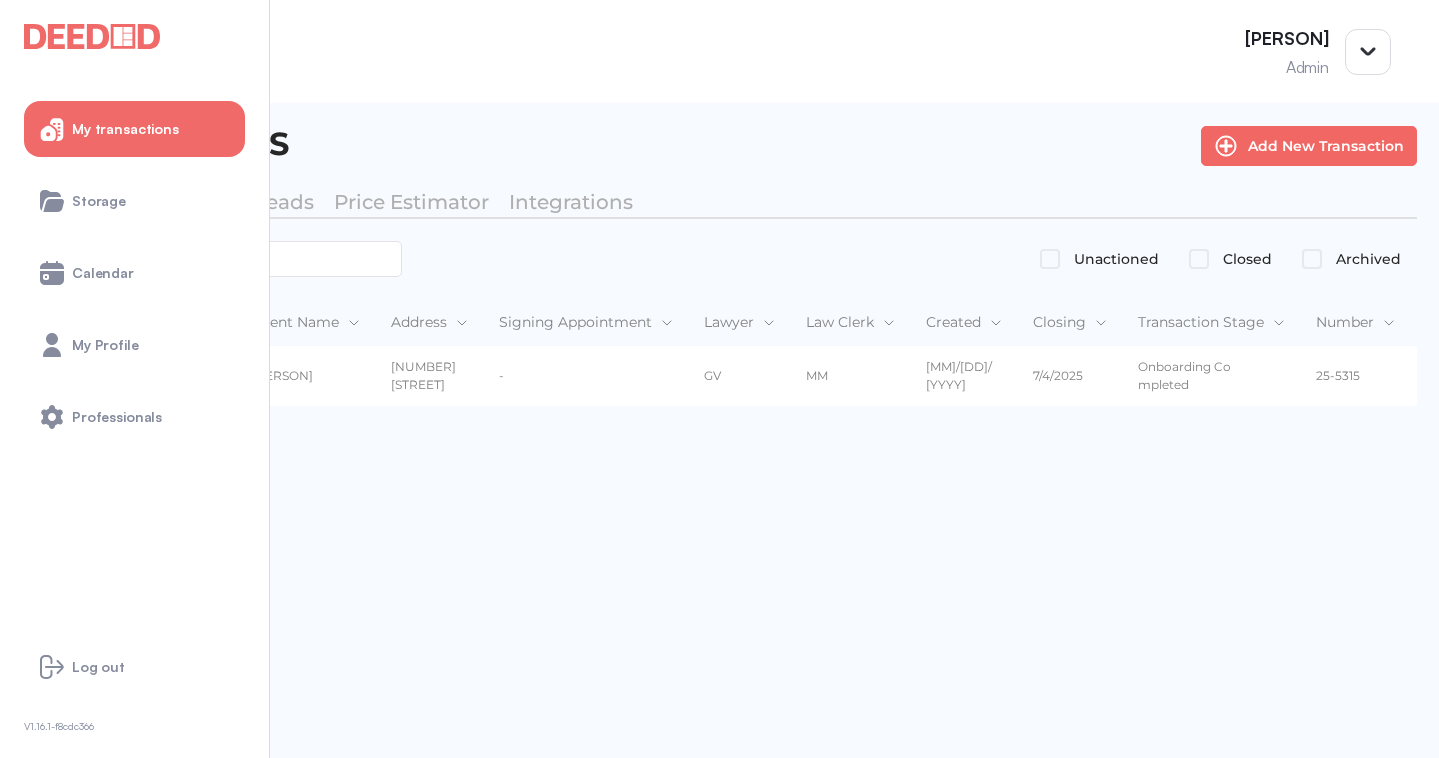 type on "*******" 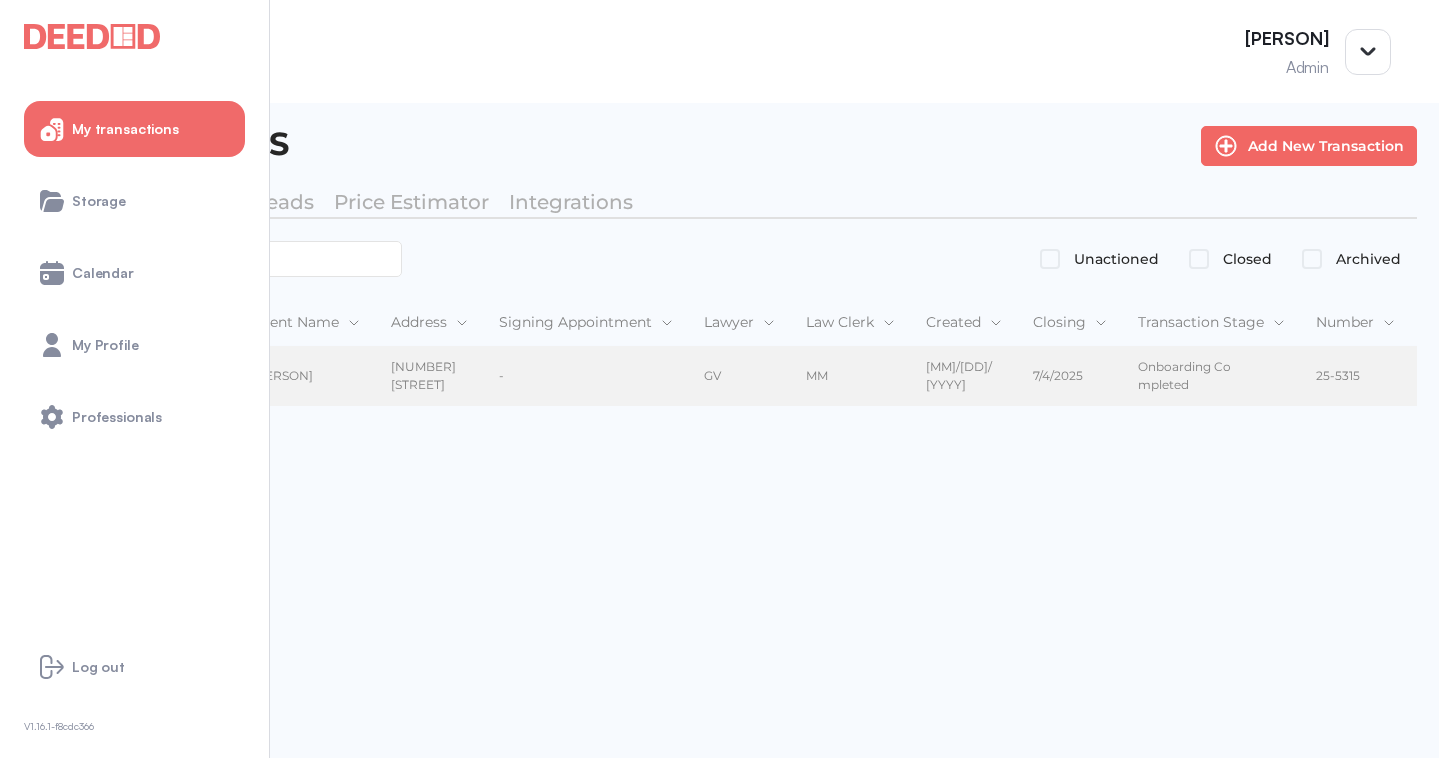 click on "[PERSON]" at bounding box center (305, 376) 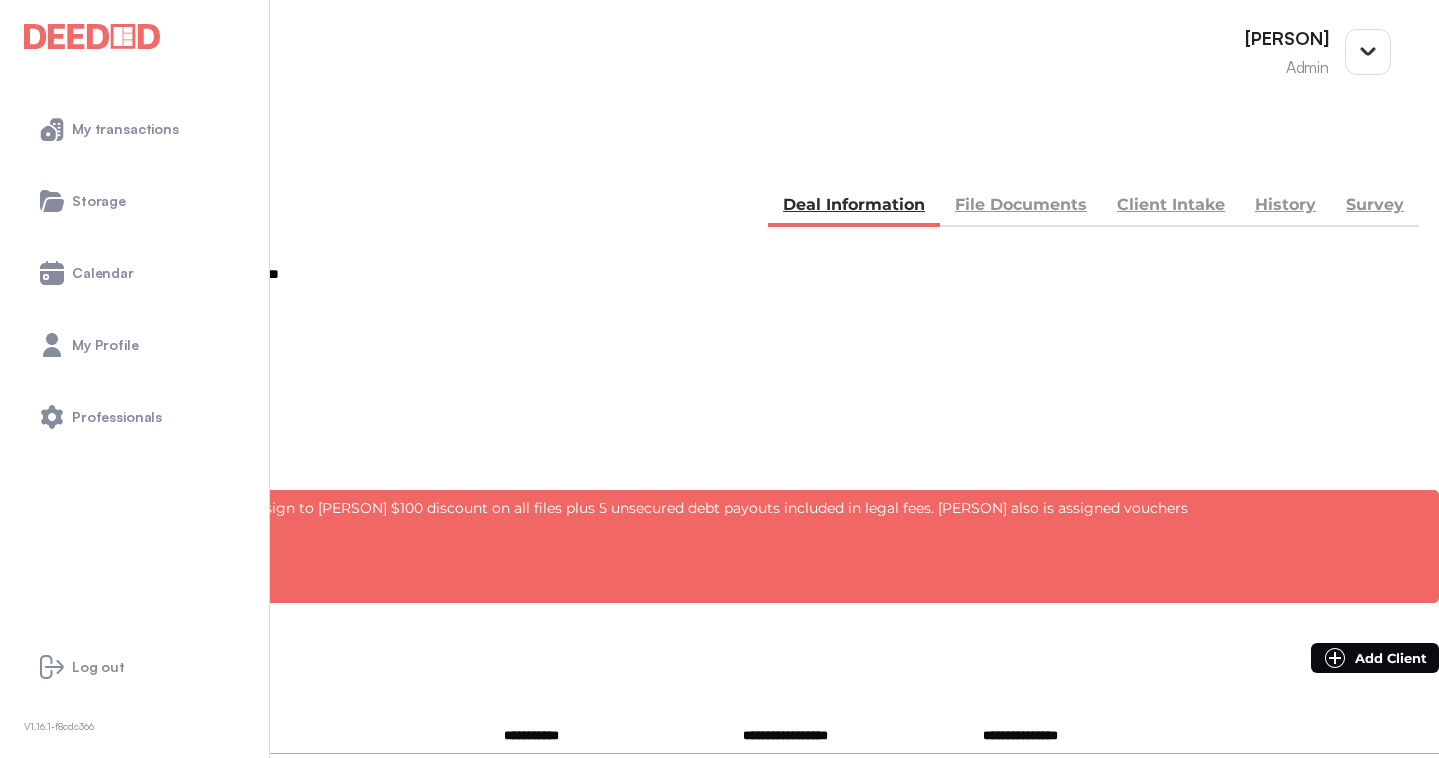 click on "File Documents" at bounding box center [1021, 207] 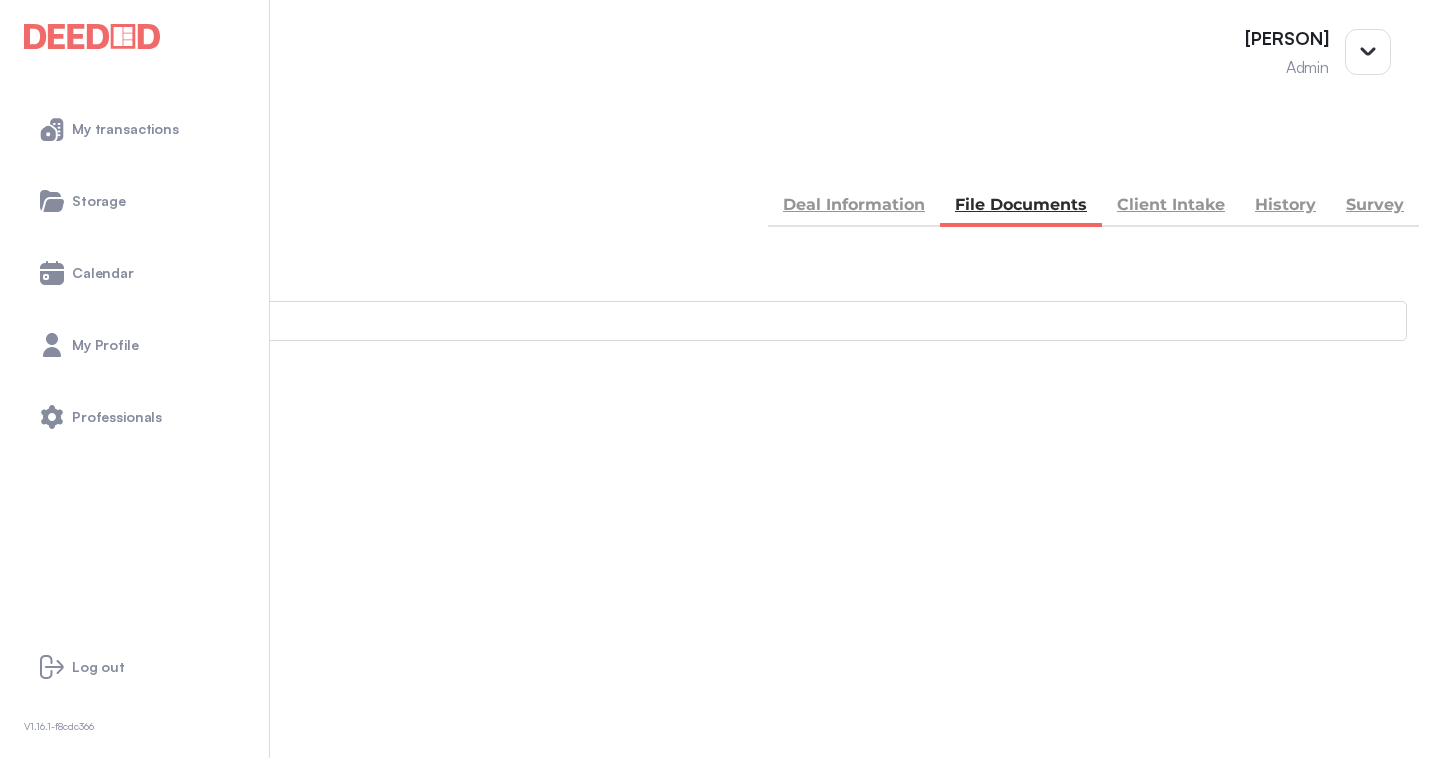 click on "Accounting" at bounding box center [719, 846] 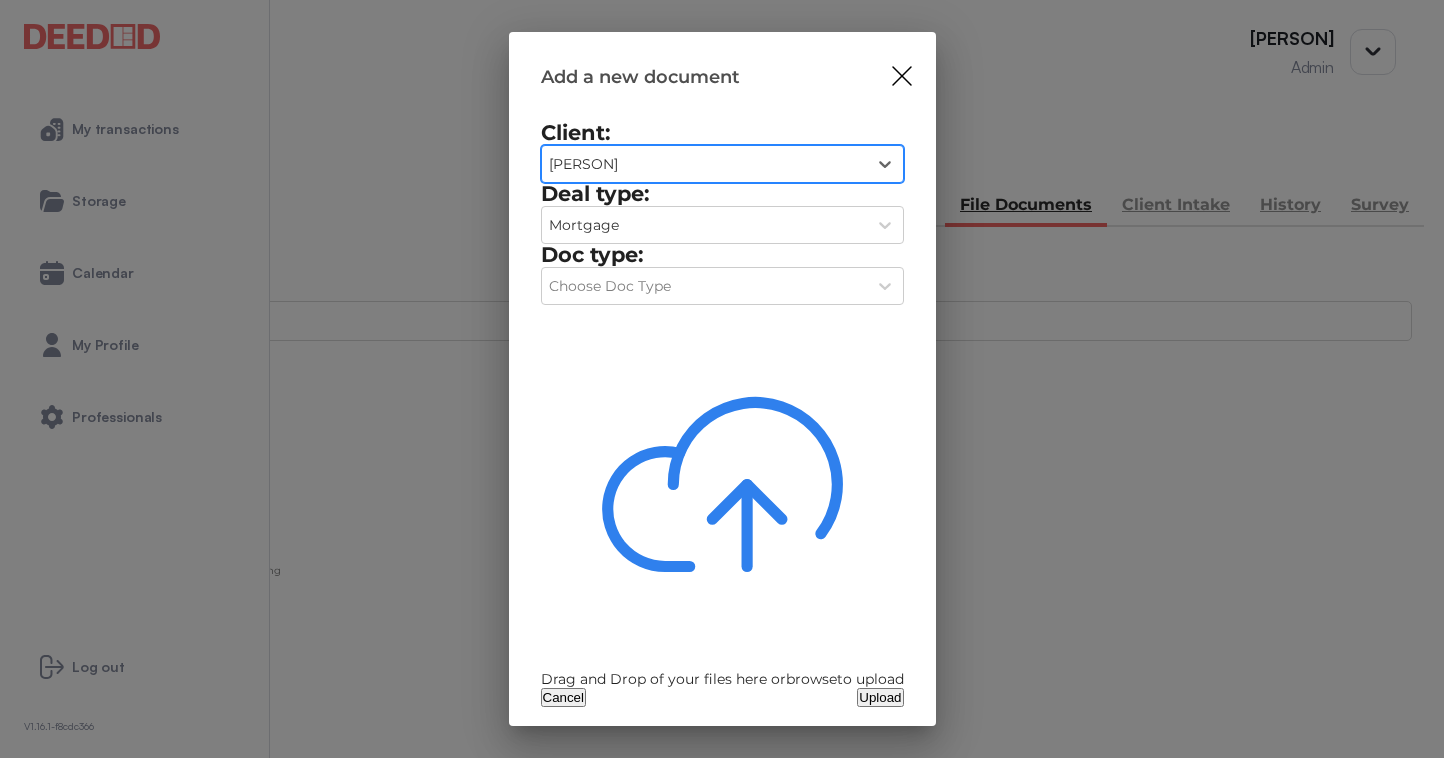 click on "Cancel" at bounding box center [564, 697] 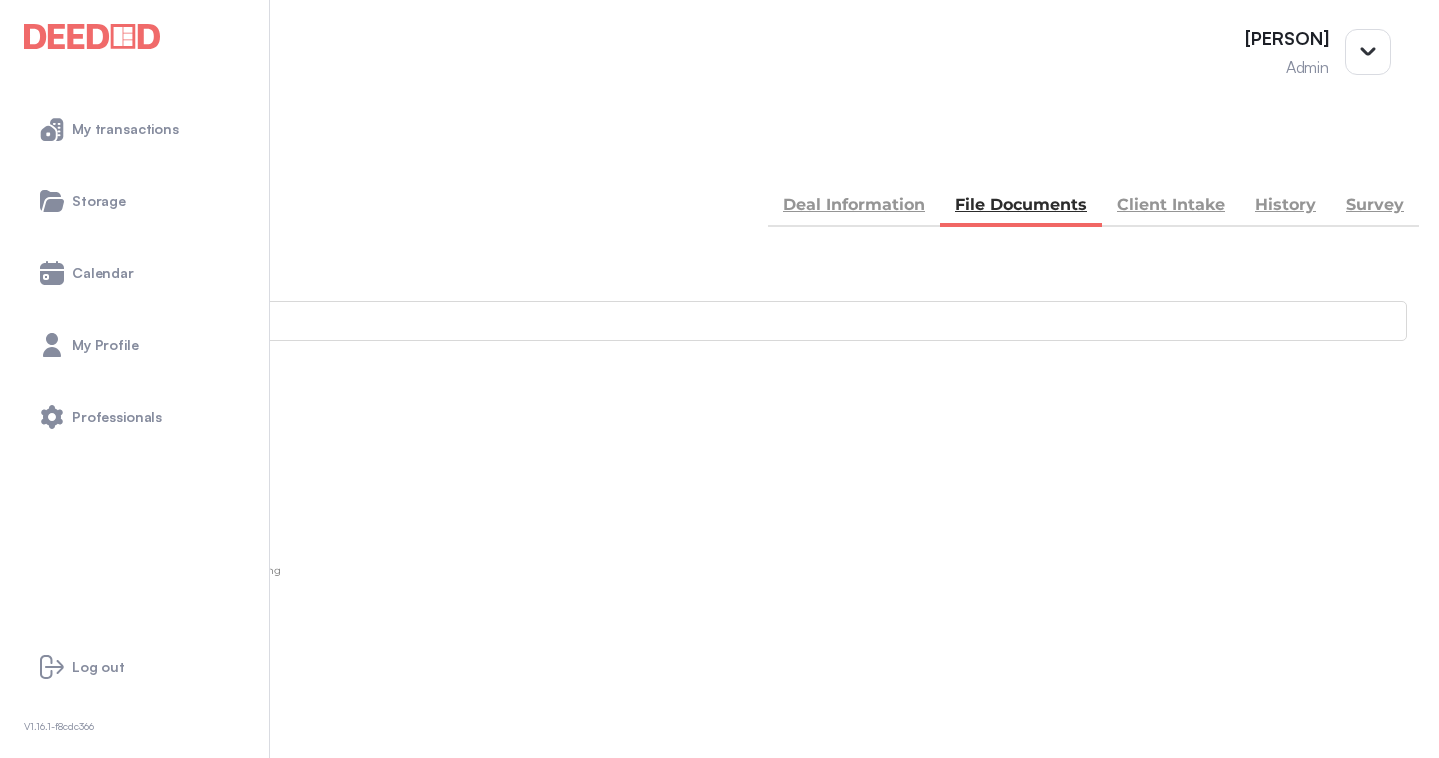 click on "Add new document" at bounding box center (108, 474) 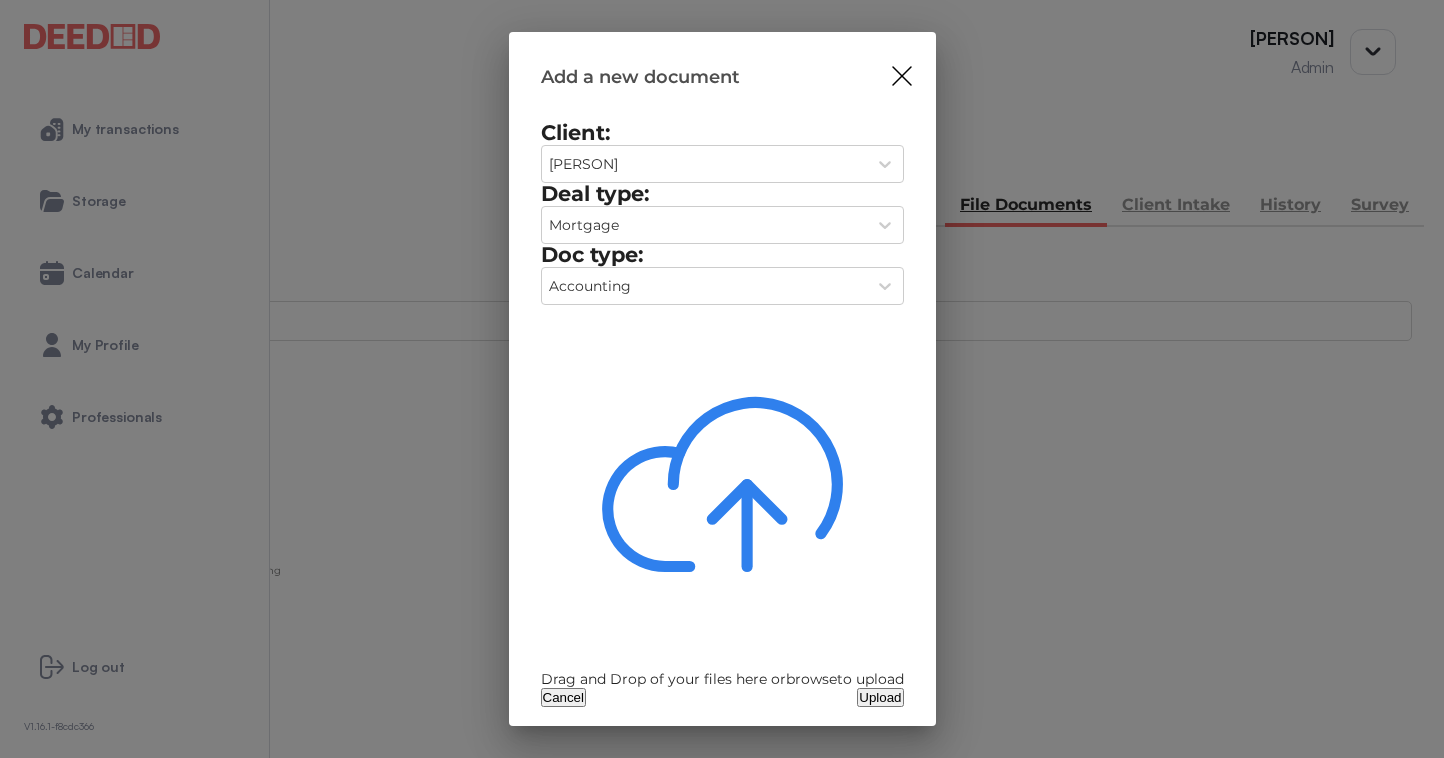 click on "Drag and Drop of your files here or  browse  to upload" at bounding box center [722, 495] 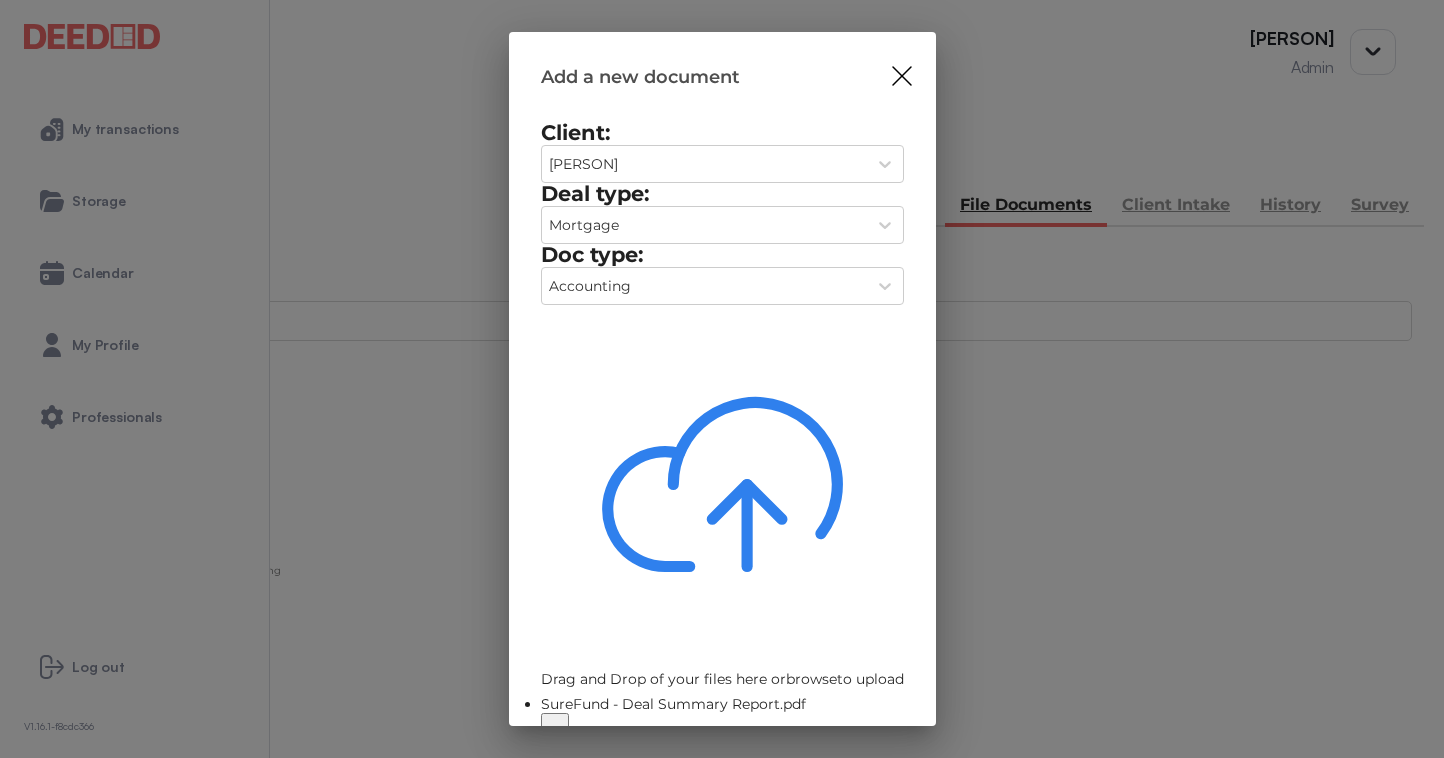 click on "Upload" at bounding box center [880, 753] 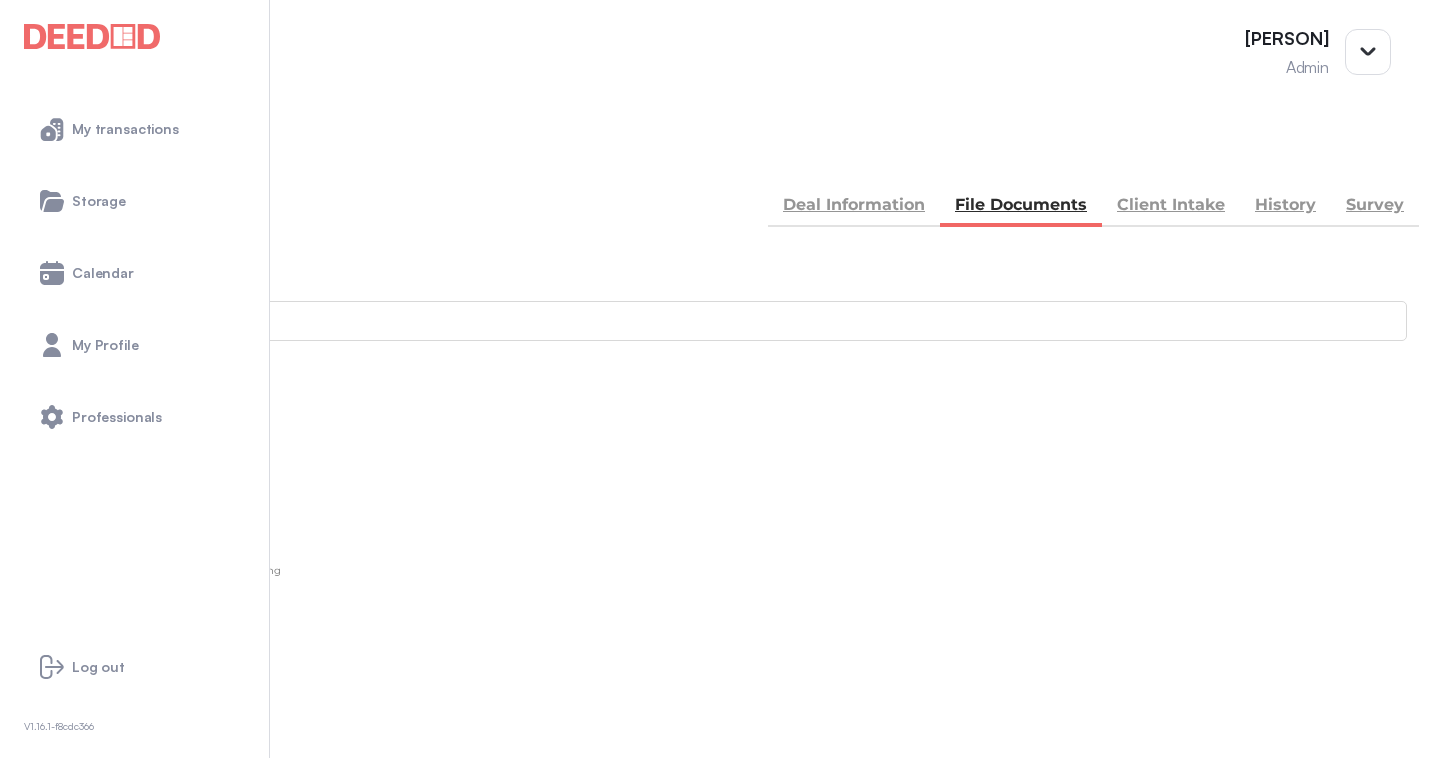 click at bounding box center [35, 155] 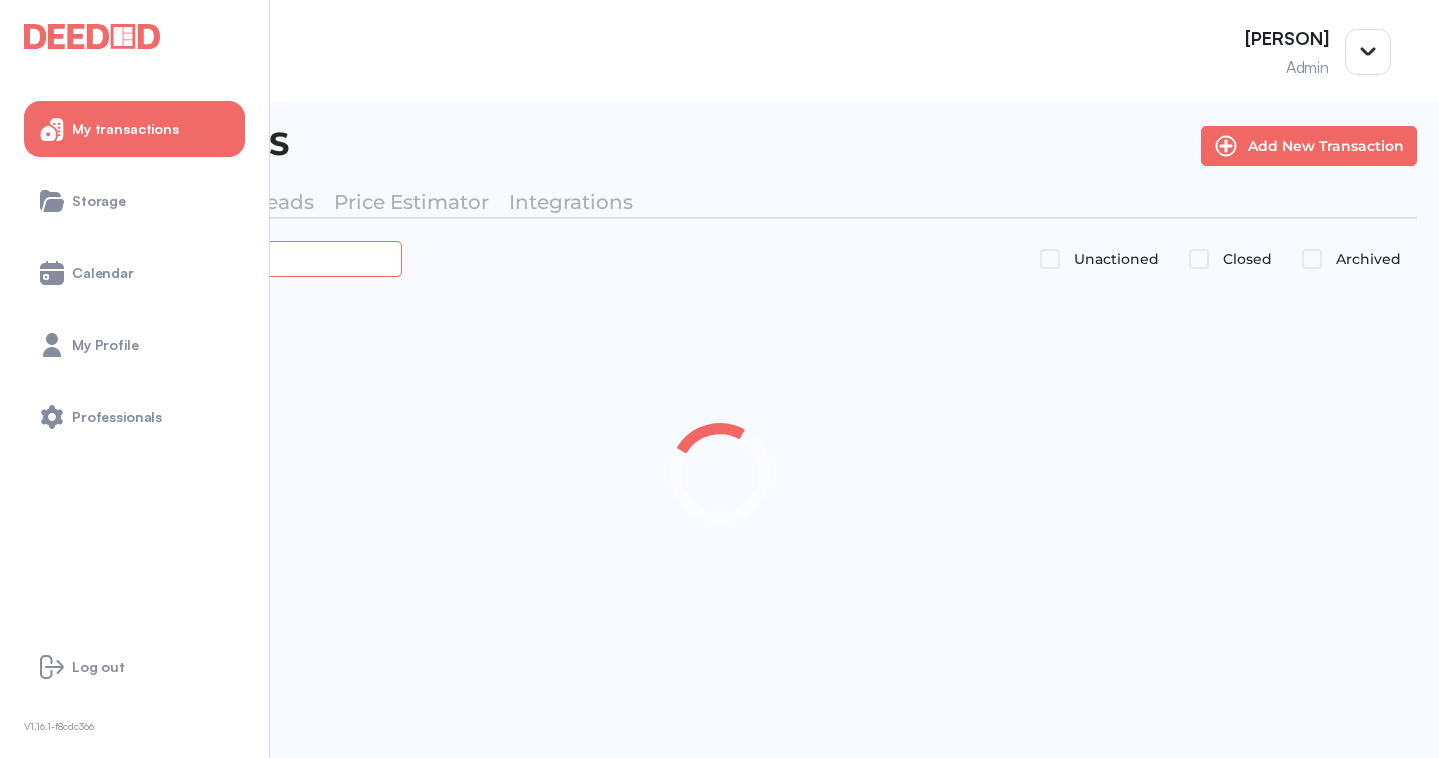 click at bounding box center (224, 258) 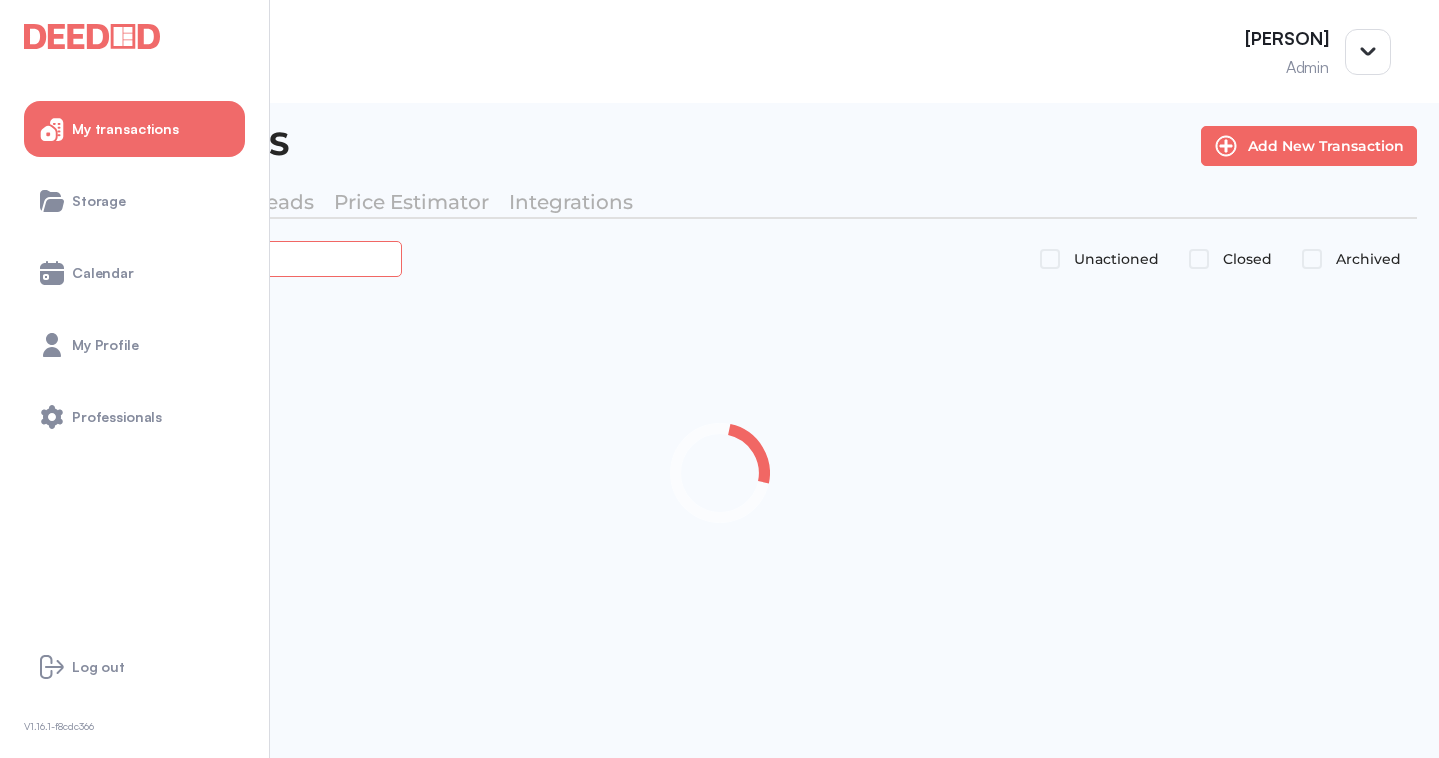 paste on "**********" 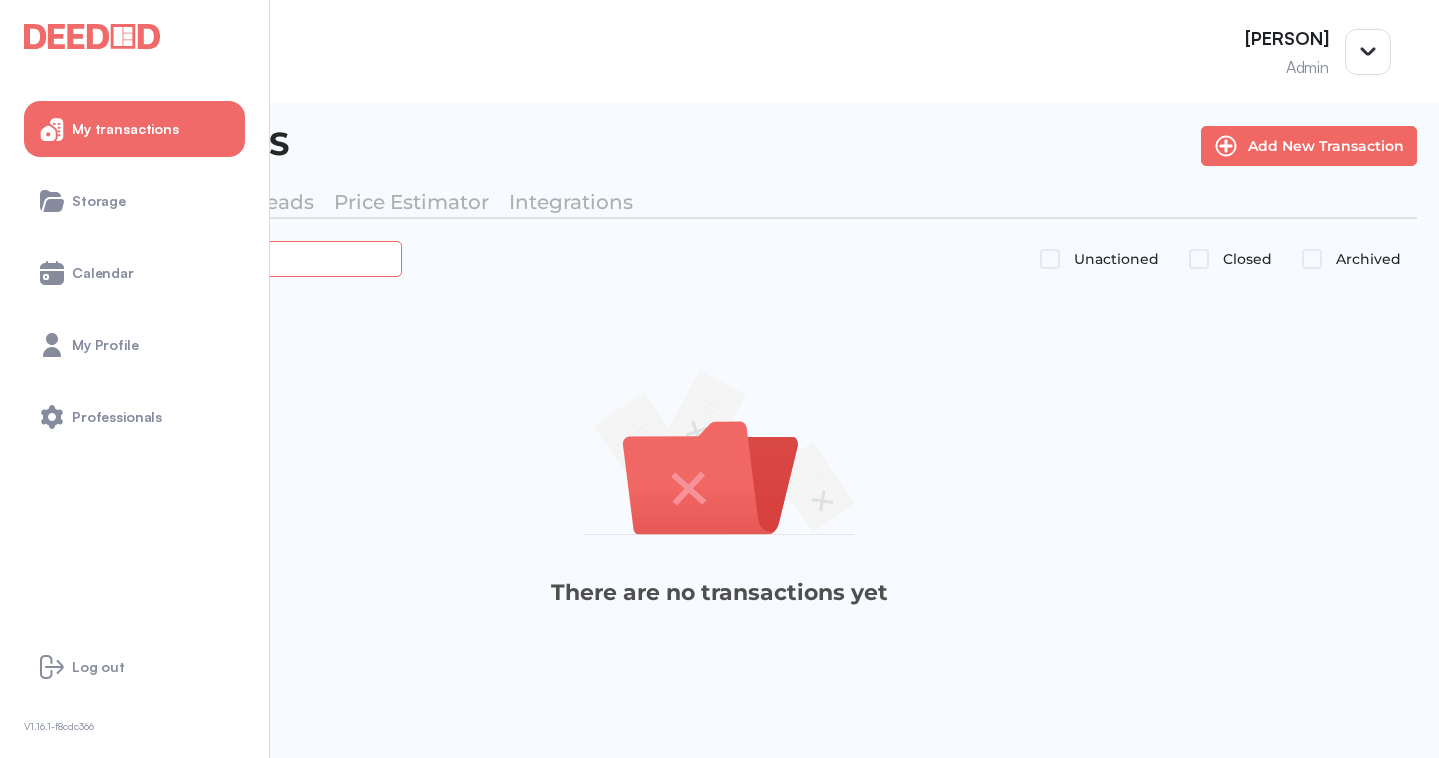 drag, startPoint x: 422, startPoint y: 272, endPoint x: 272, endPoint y: 266, distance: 150.11995 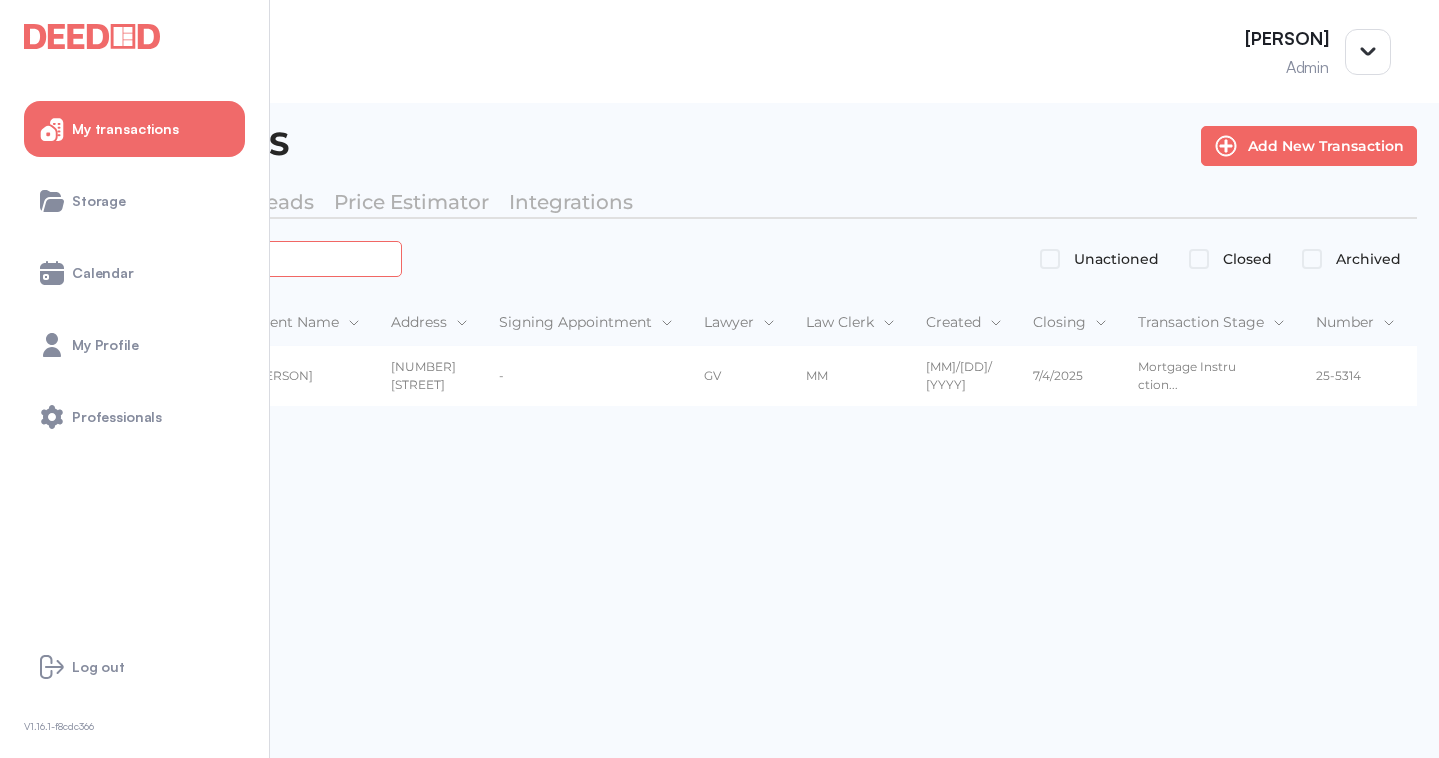 type on "*******" 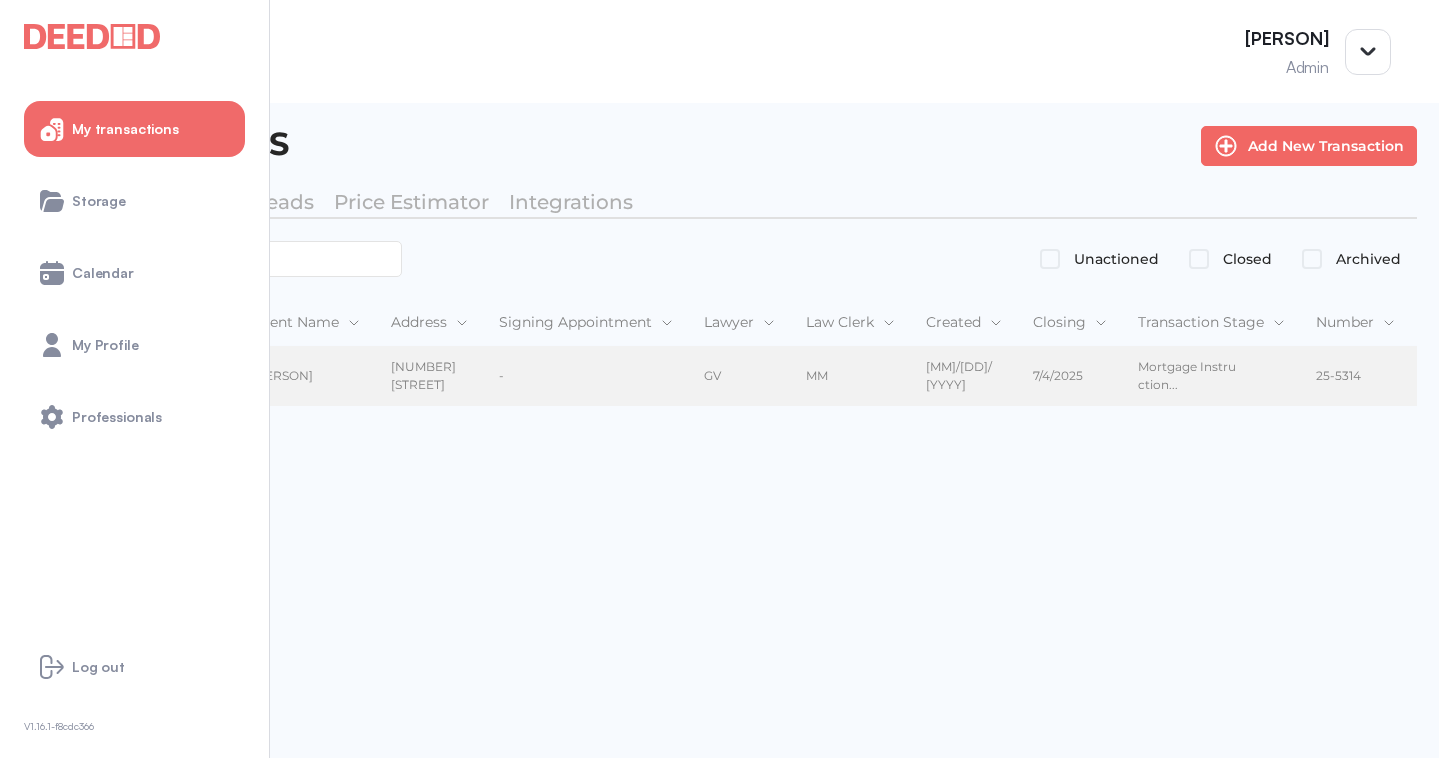 click on "[PERSON]" at bounding box center [305, 376] 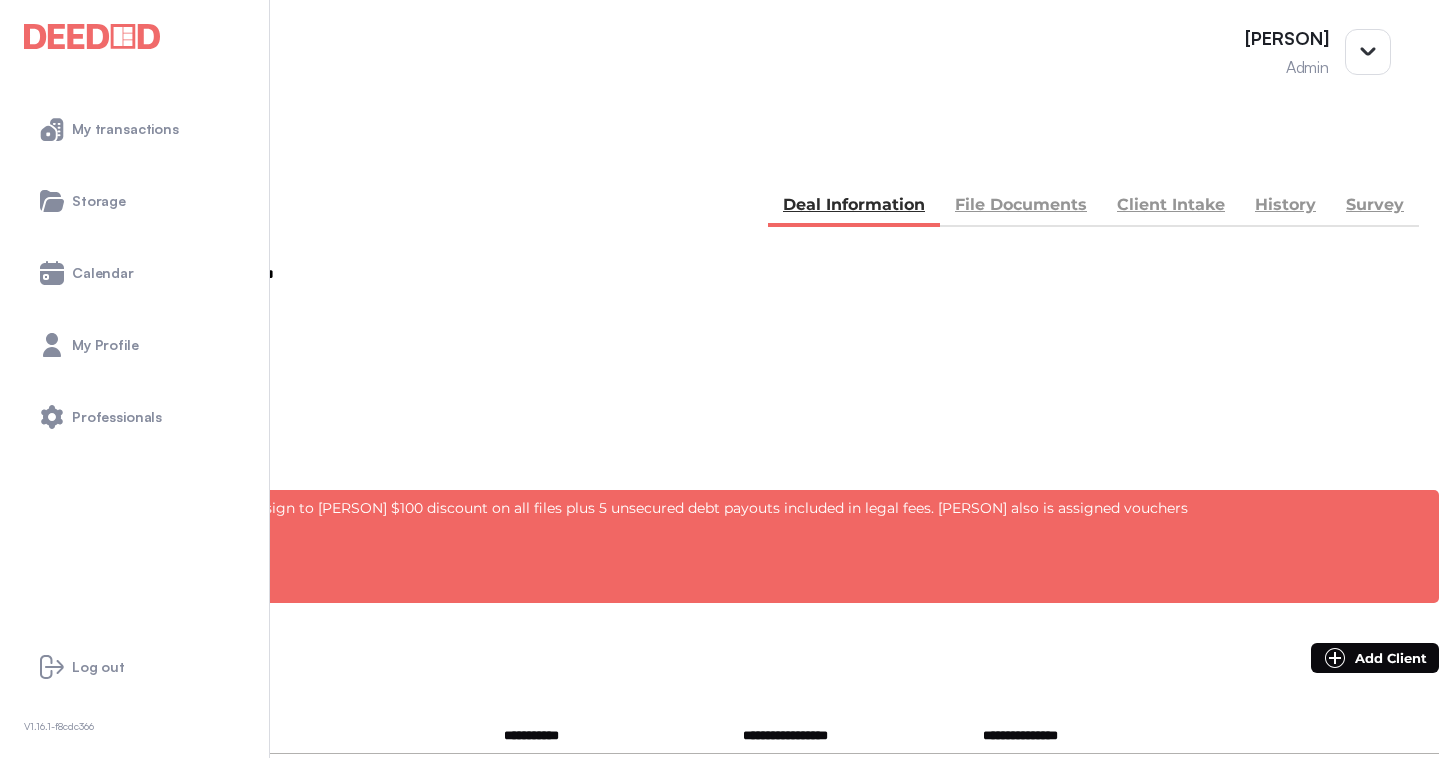click on "File Documents" at bounding box center [1021, 207] 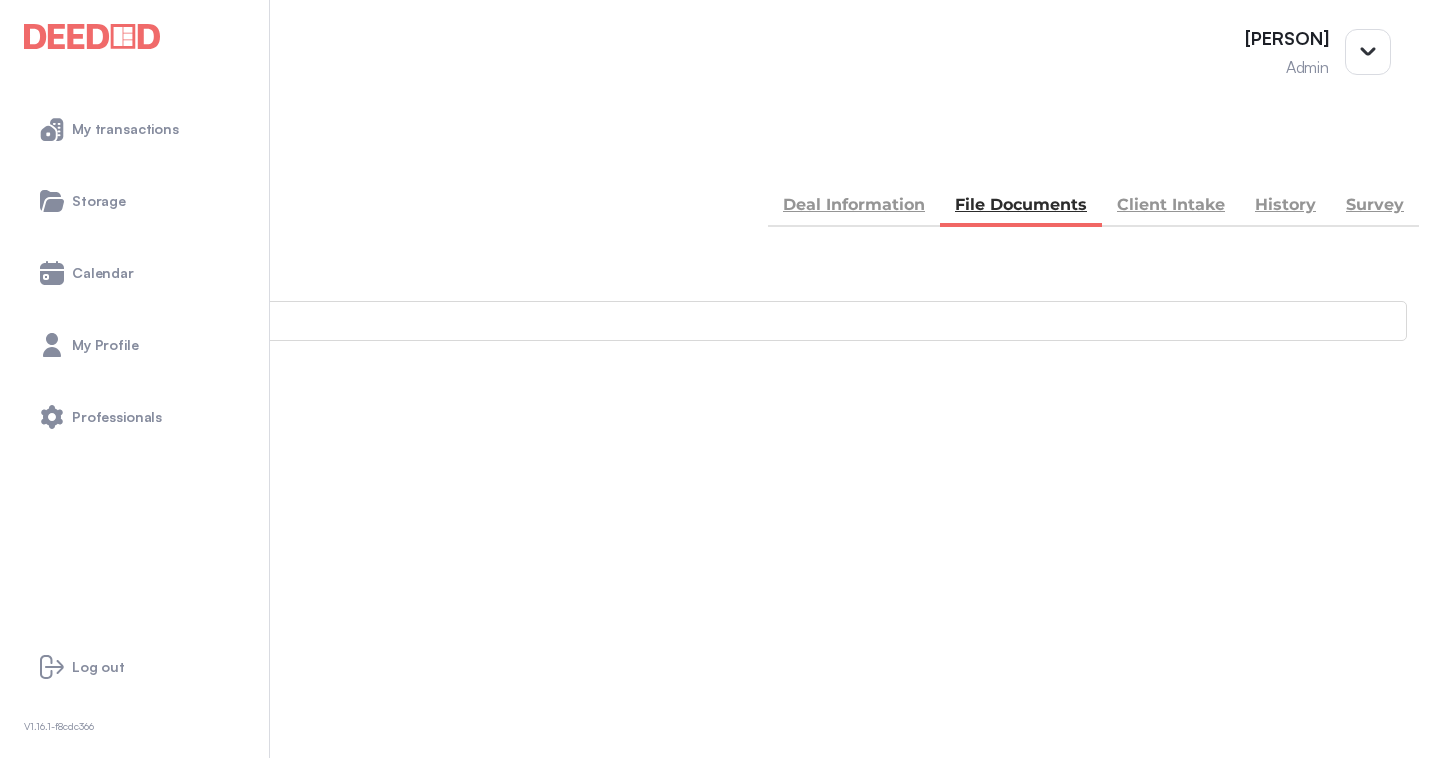 click on "Accounting" at bounding box center (719, 846) 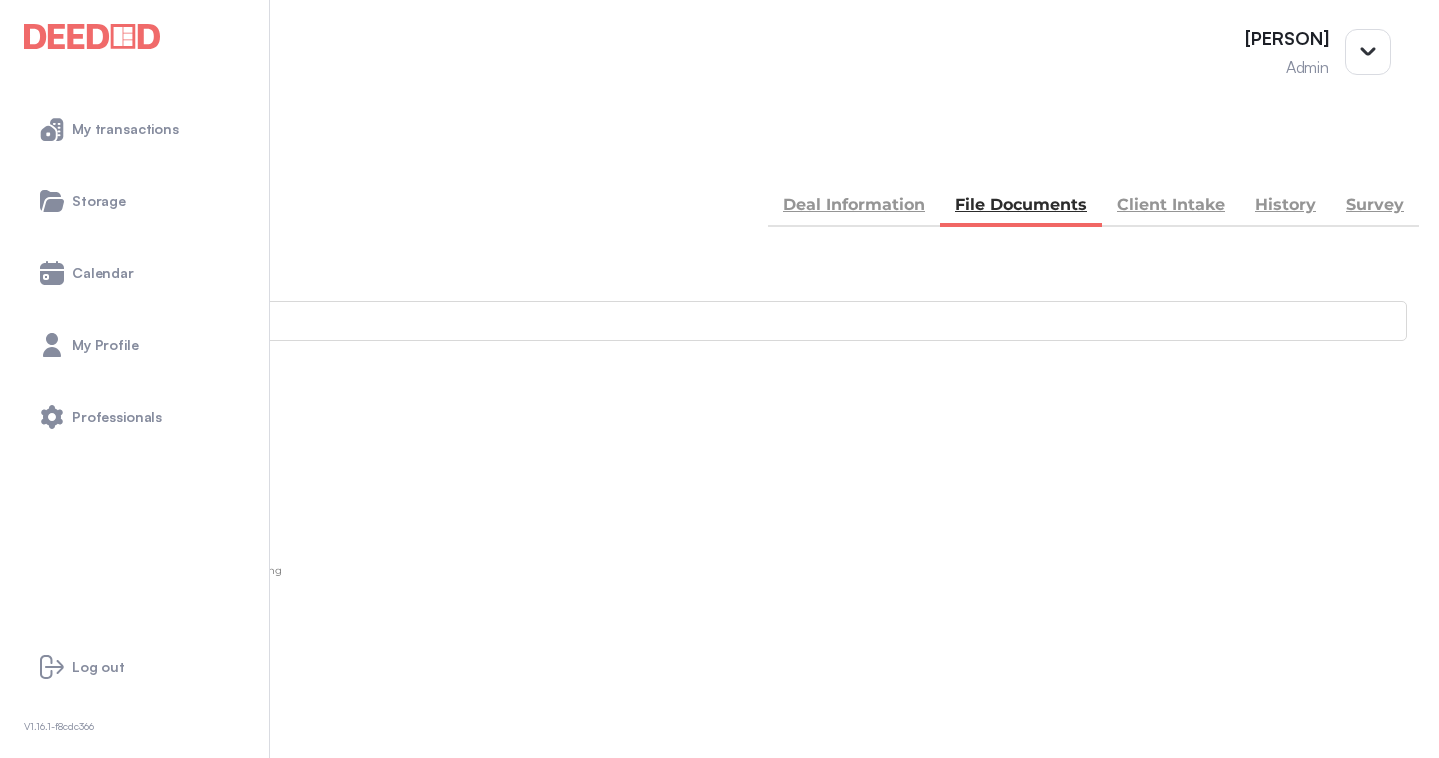 click on "Add new document" at bounding box center (108, 474) 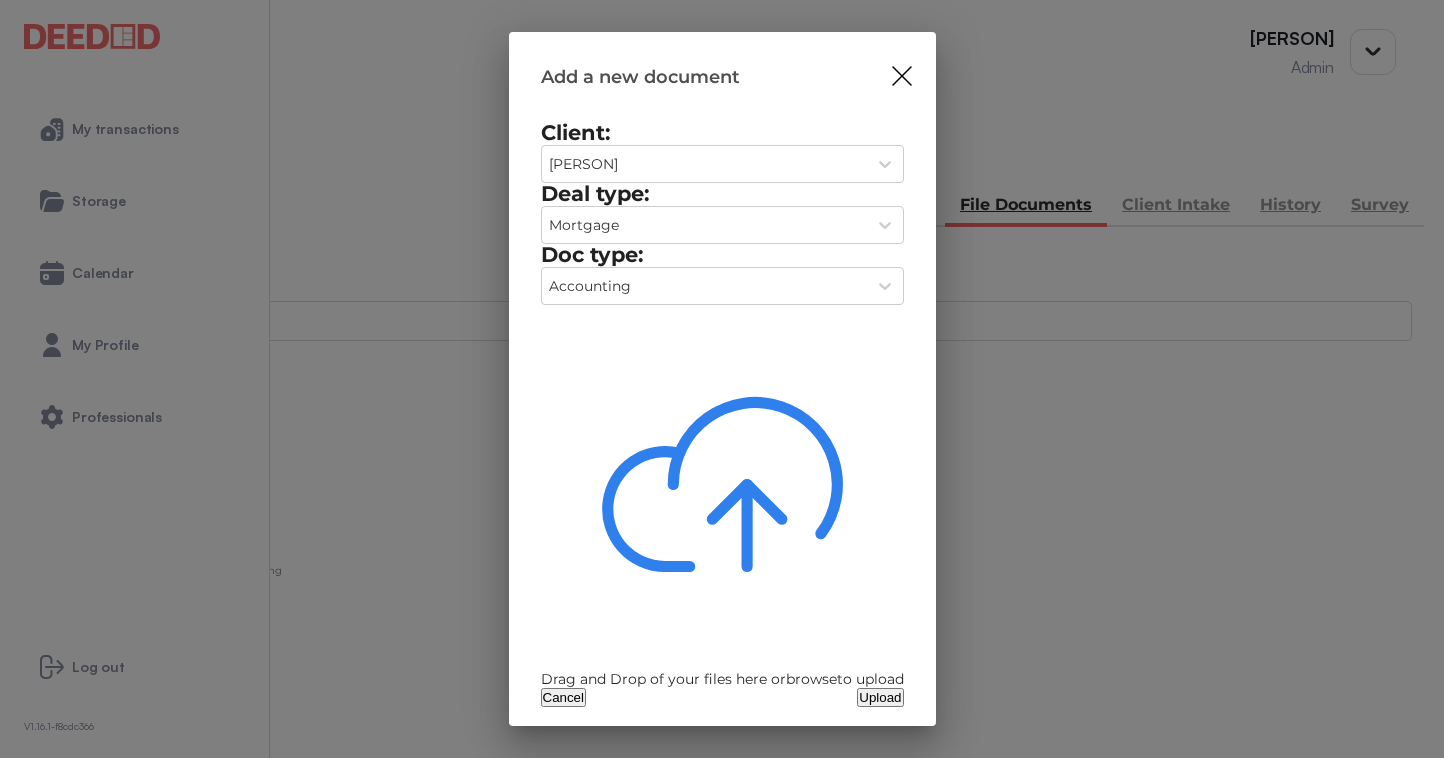 click on "Drag and Drop of your files here or  browse  to upload" at bounding box center (722, 679) 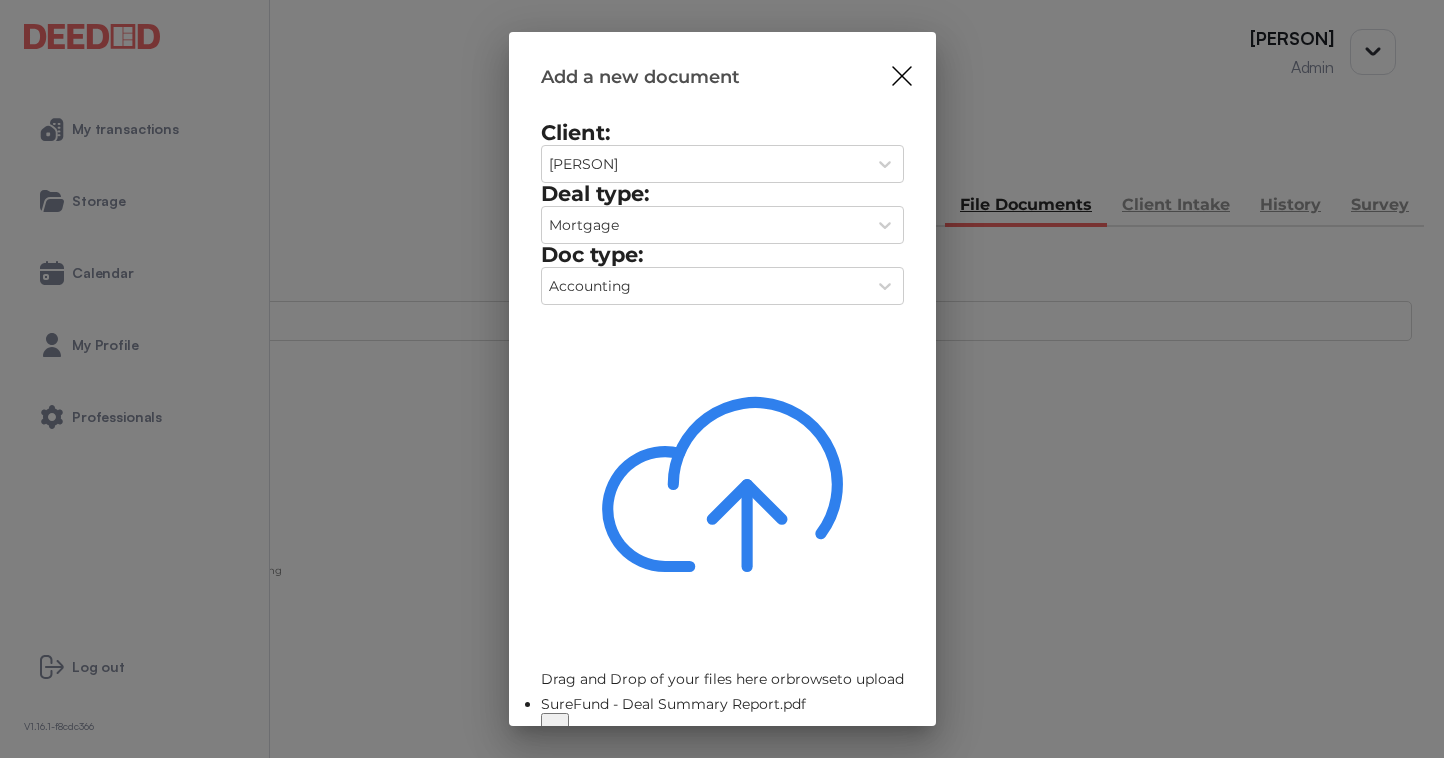 click on "Upload" at bounding box center [880, 753] 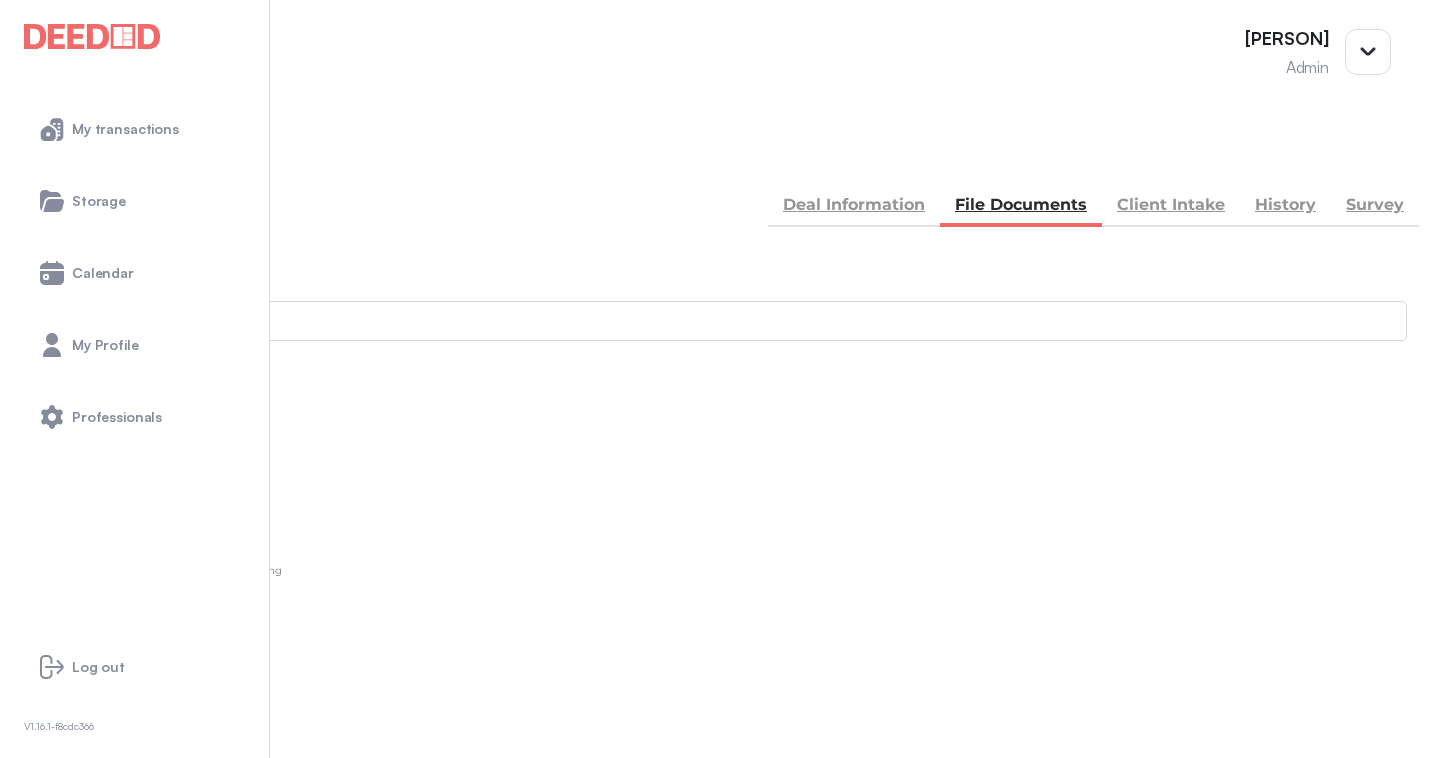 click at bounding box center [35, 155] 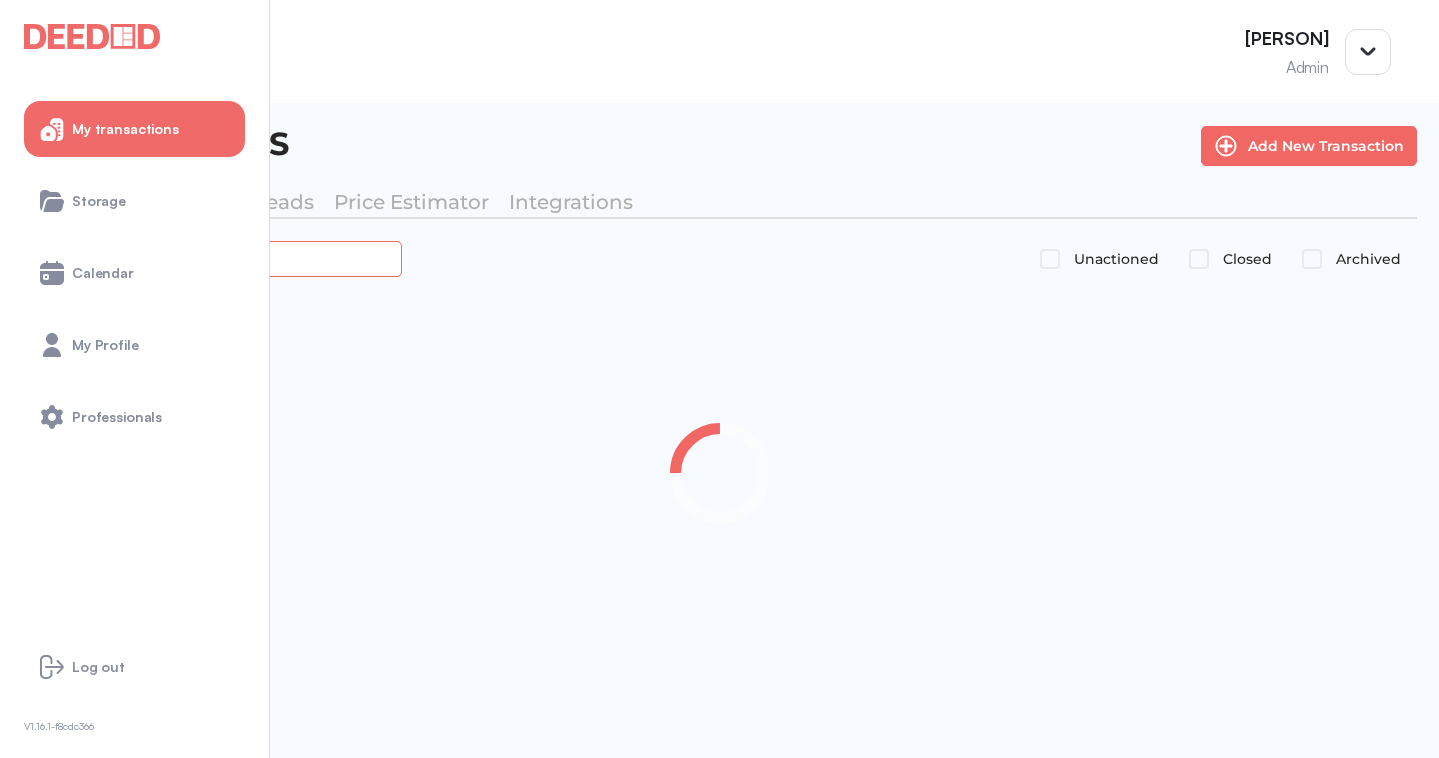 click at bounding box center (224, 258) 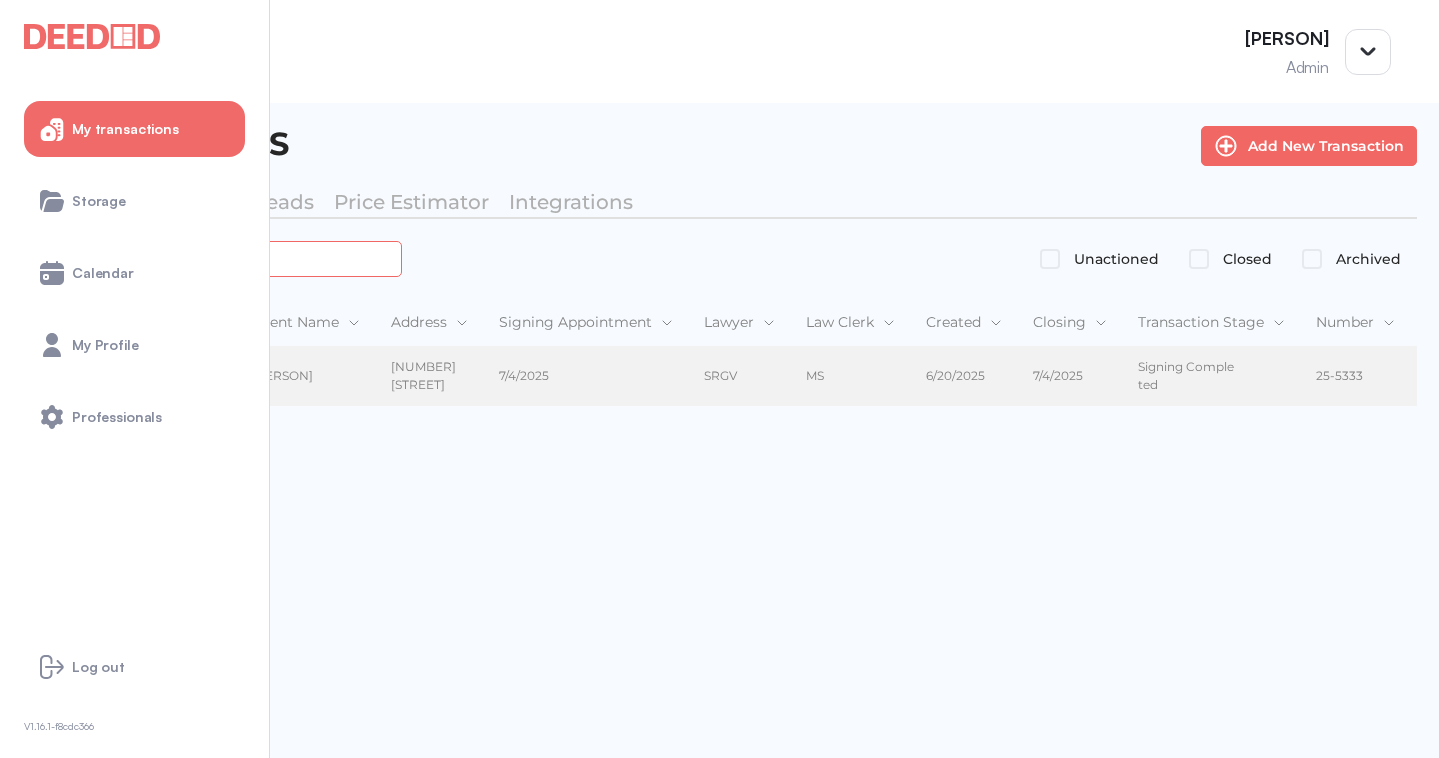 type on "*******" 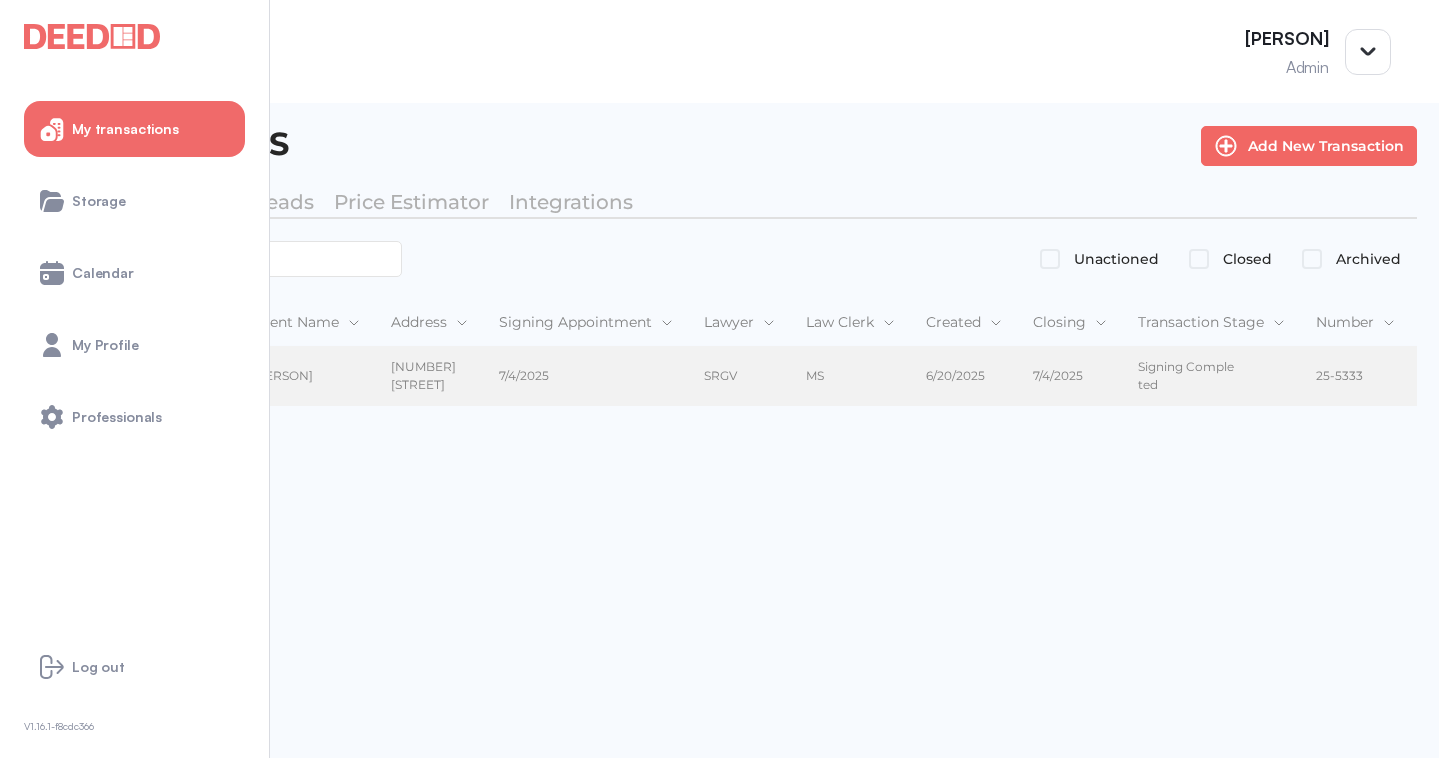 click on "[PERSON]" at bounding box center [305, 376] 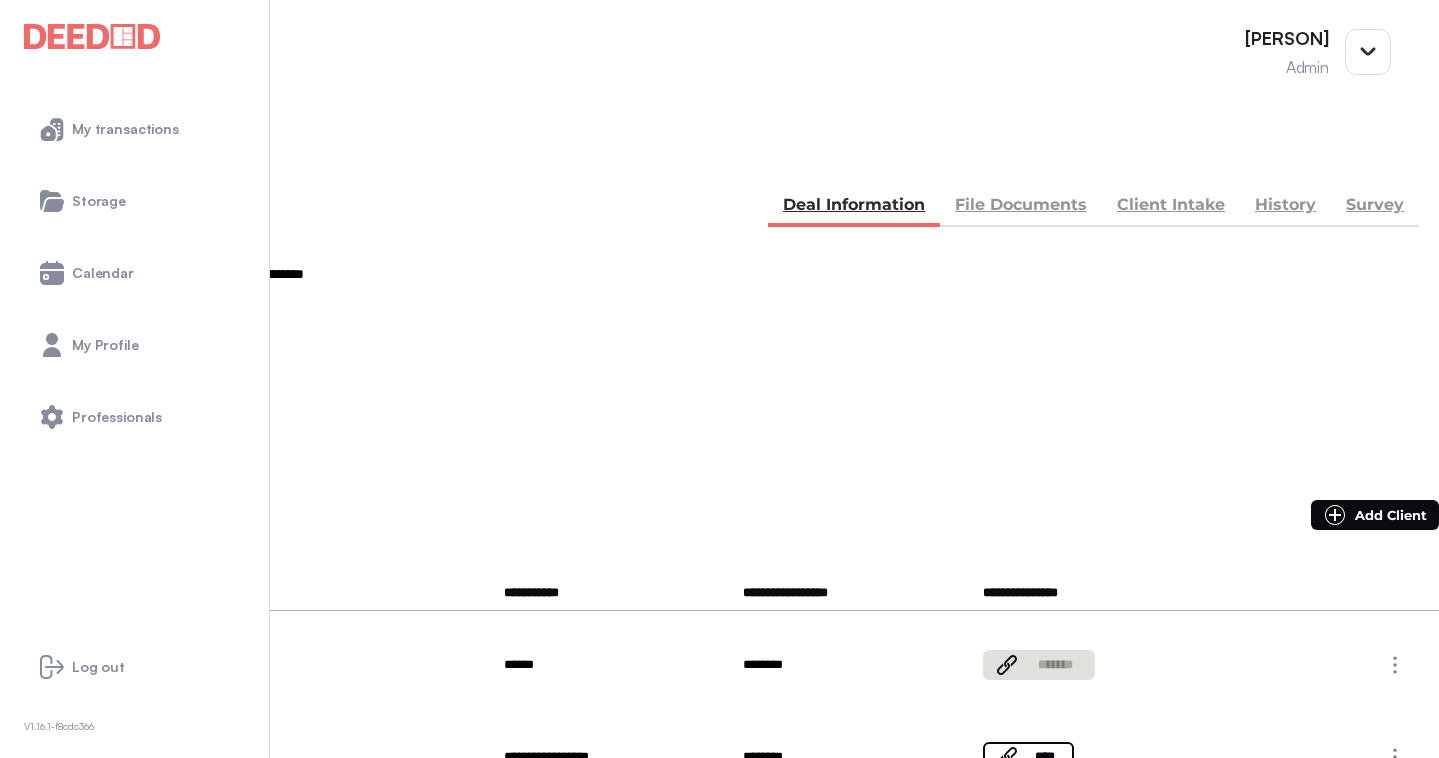 click on "File Documents" at bounding box center [1021, 207] 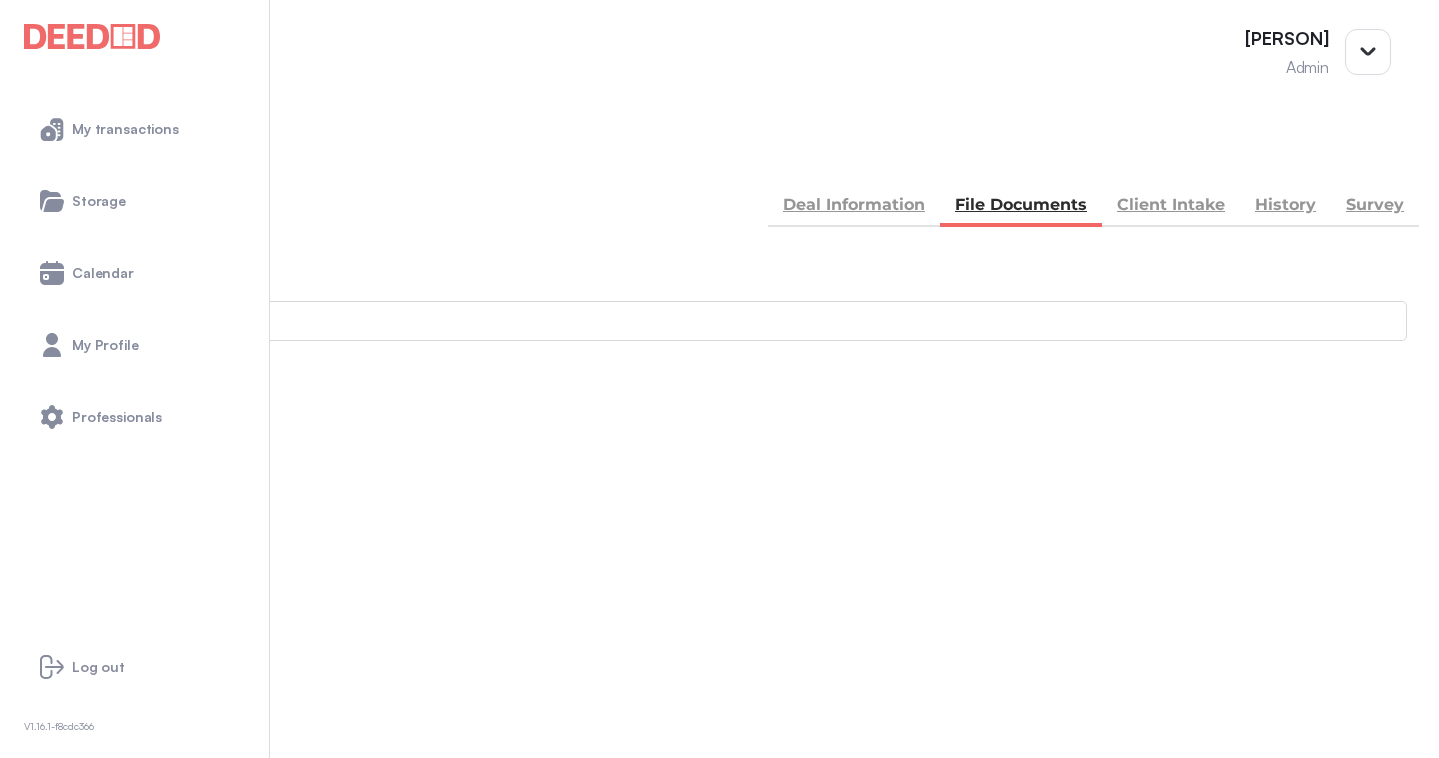 click on "Accounting -- 4  members - 18" at bounding box center [719, 891] 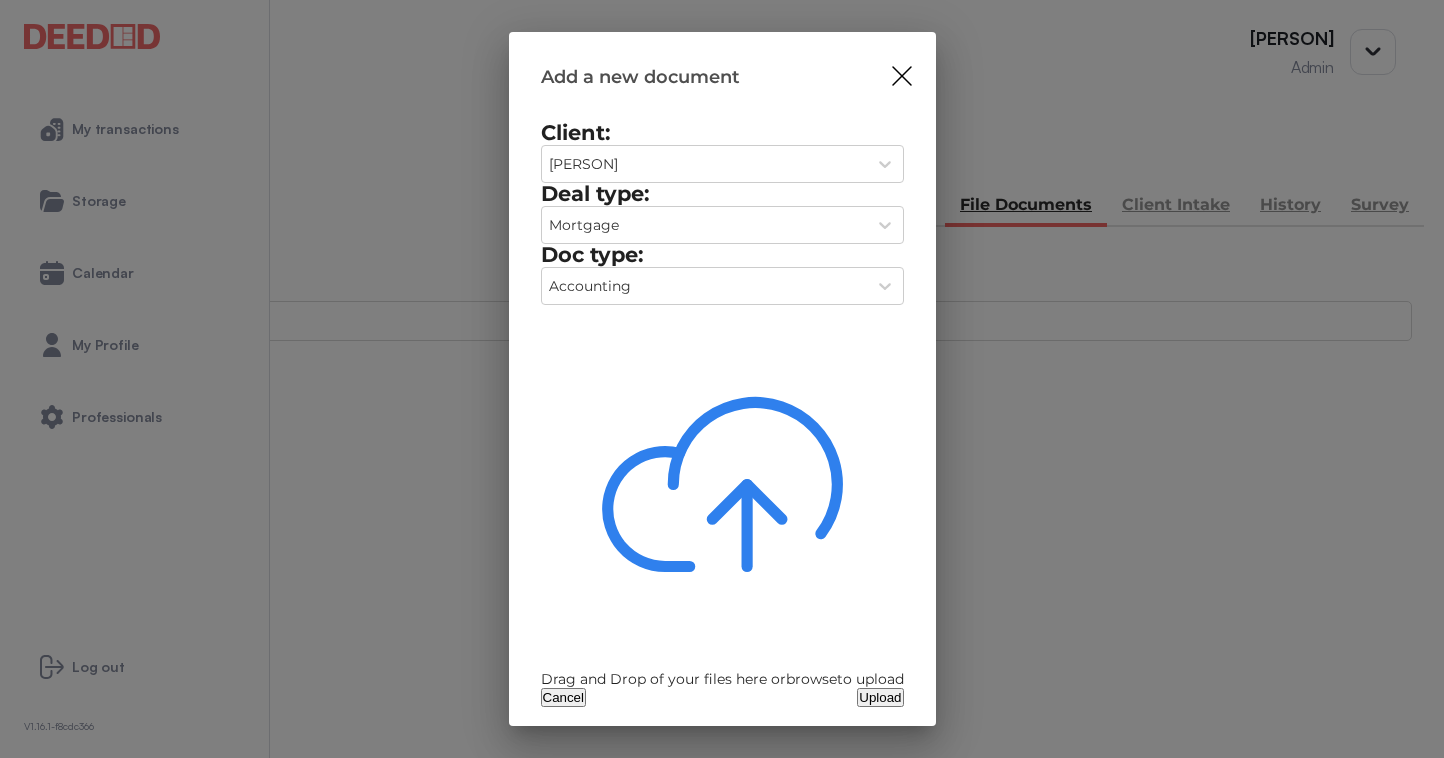 click on "Drag and Drop of your files here or  browse  to upload" at bounding box center [722, 495] 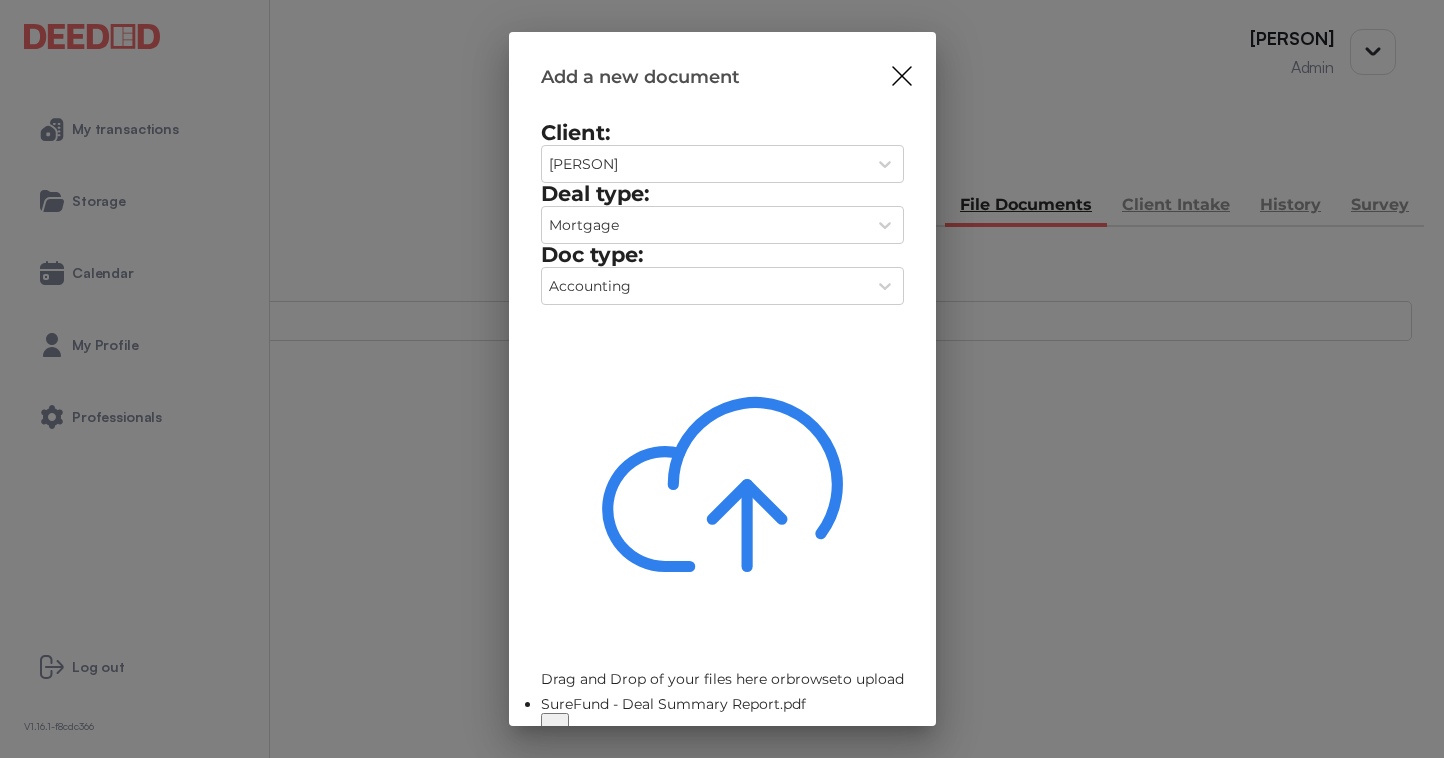 click on "Upload" at bounding box center [880, 753] 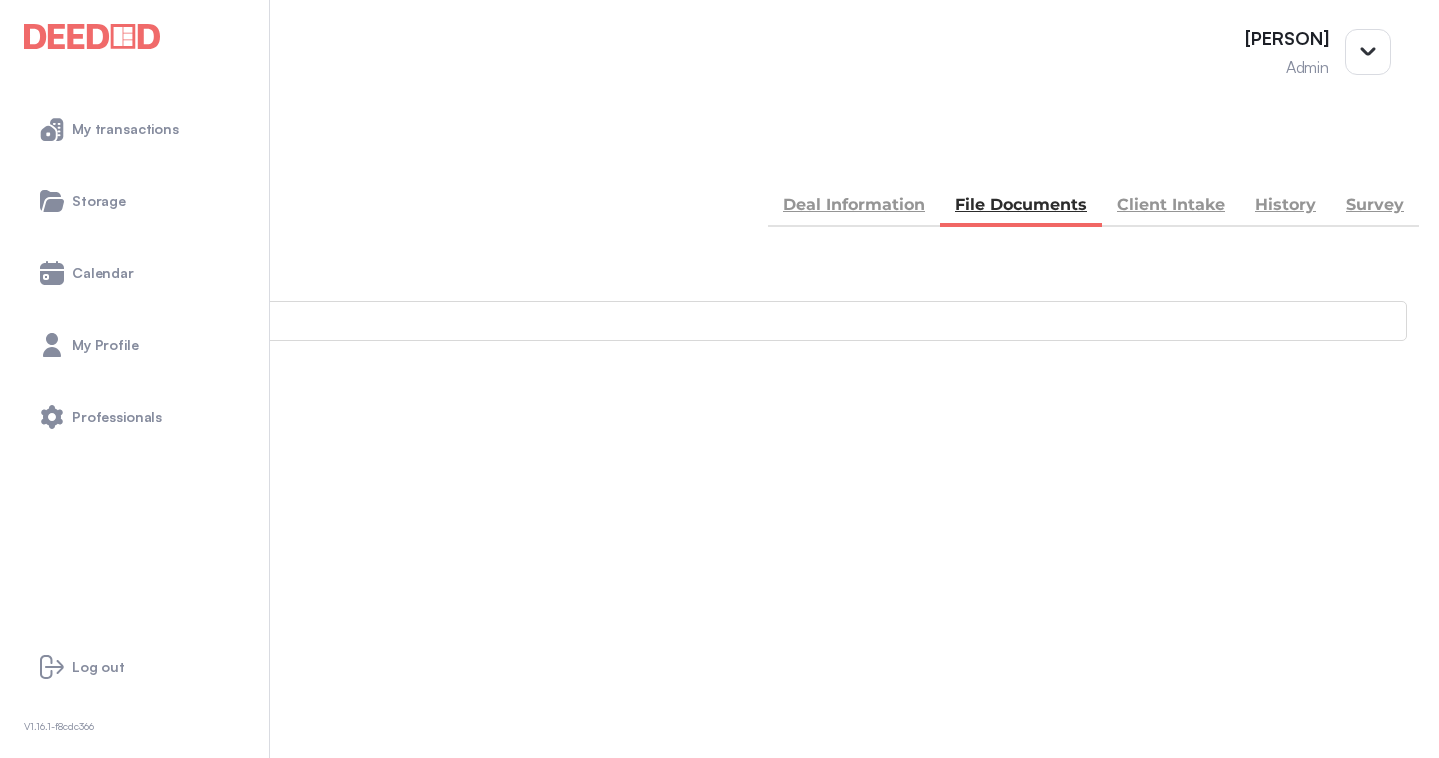 click at bounding box center (35, 155) 